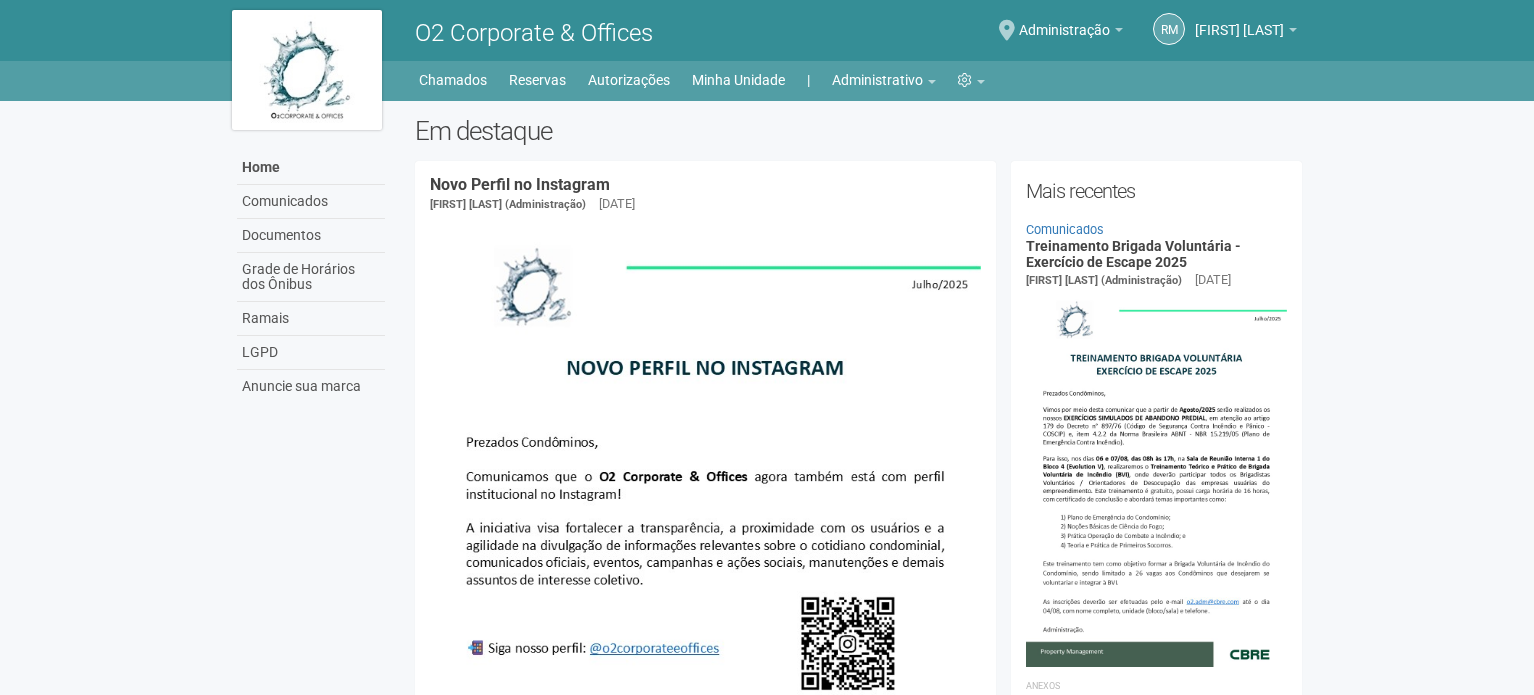 scroll, scrollTop: 0, scrollLeft: 0, axis: both 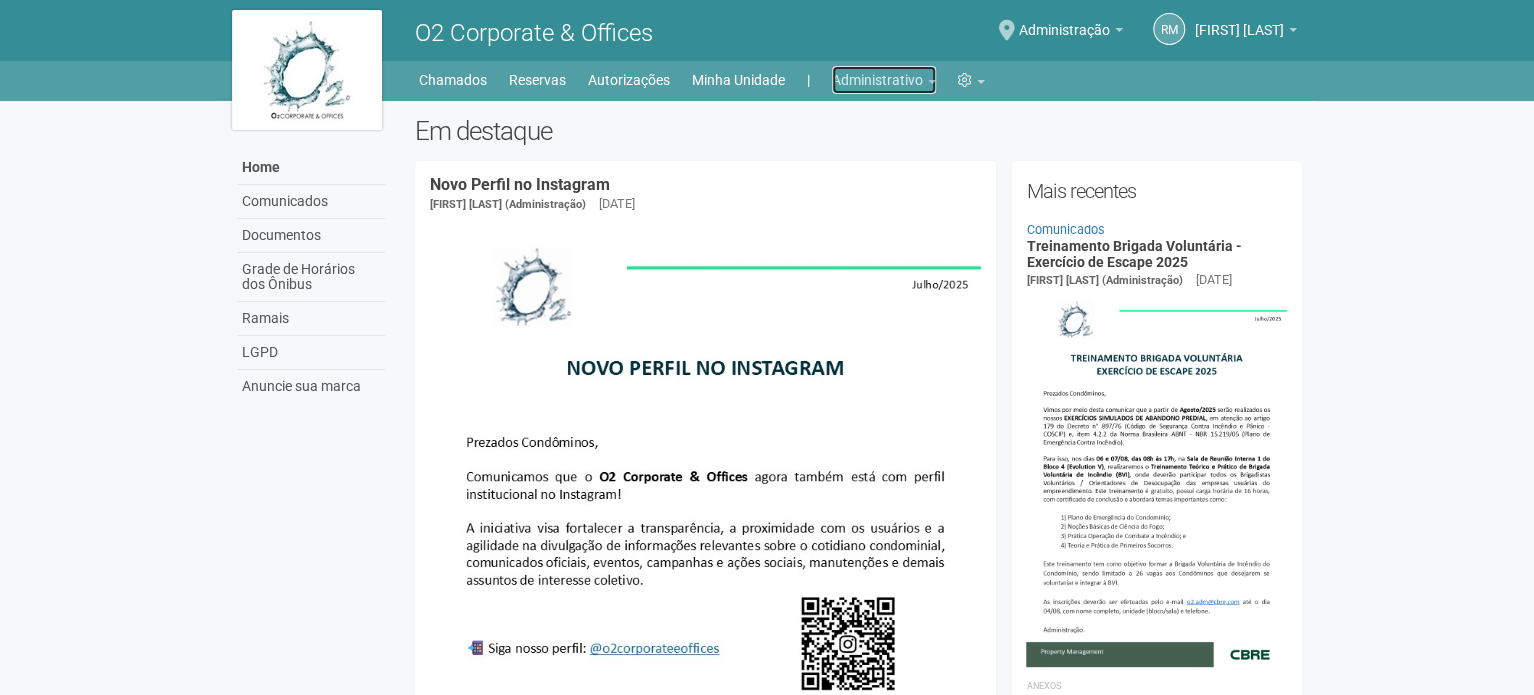 click on "Administrativo" at bounding box center [884, 80] 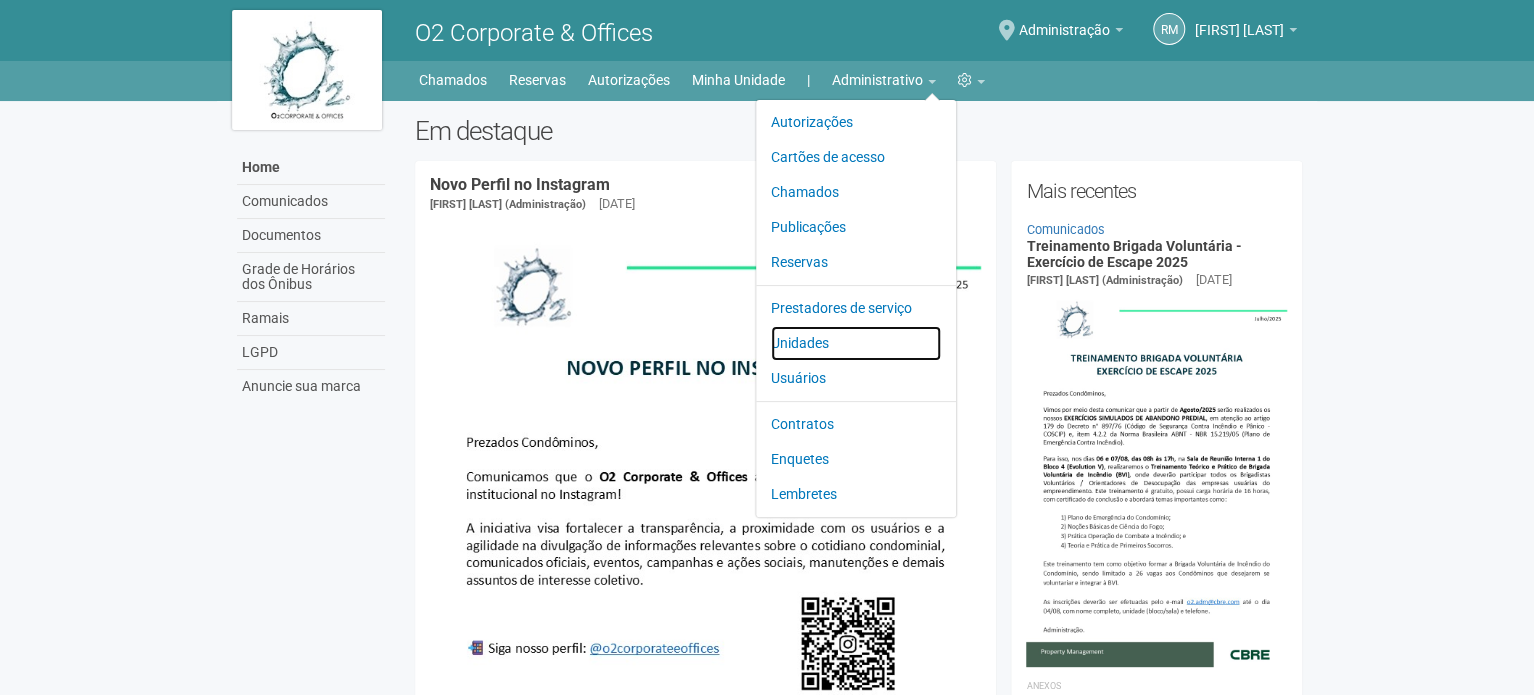 click on "Unidades" at bounding box center (856, 343) 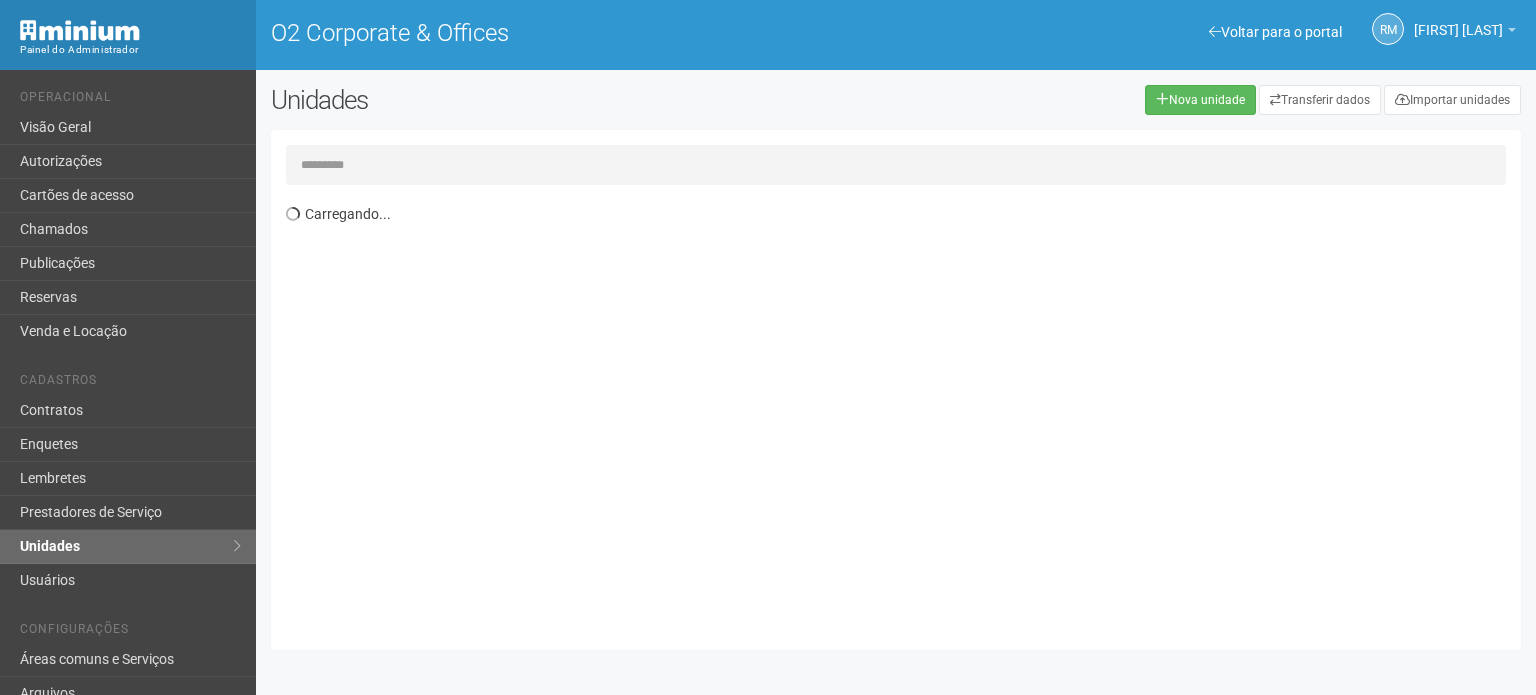 scroll, scrollTop: 0, scrollLeft: 0, axis: both 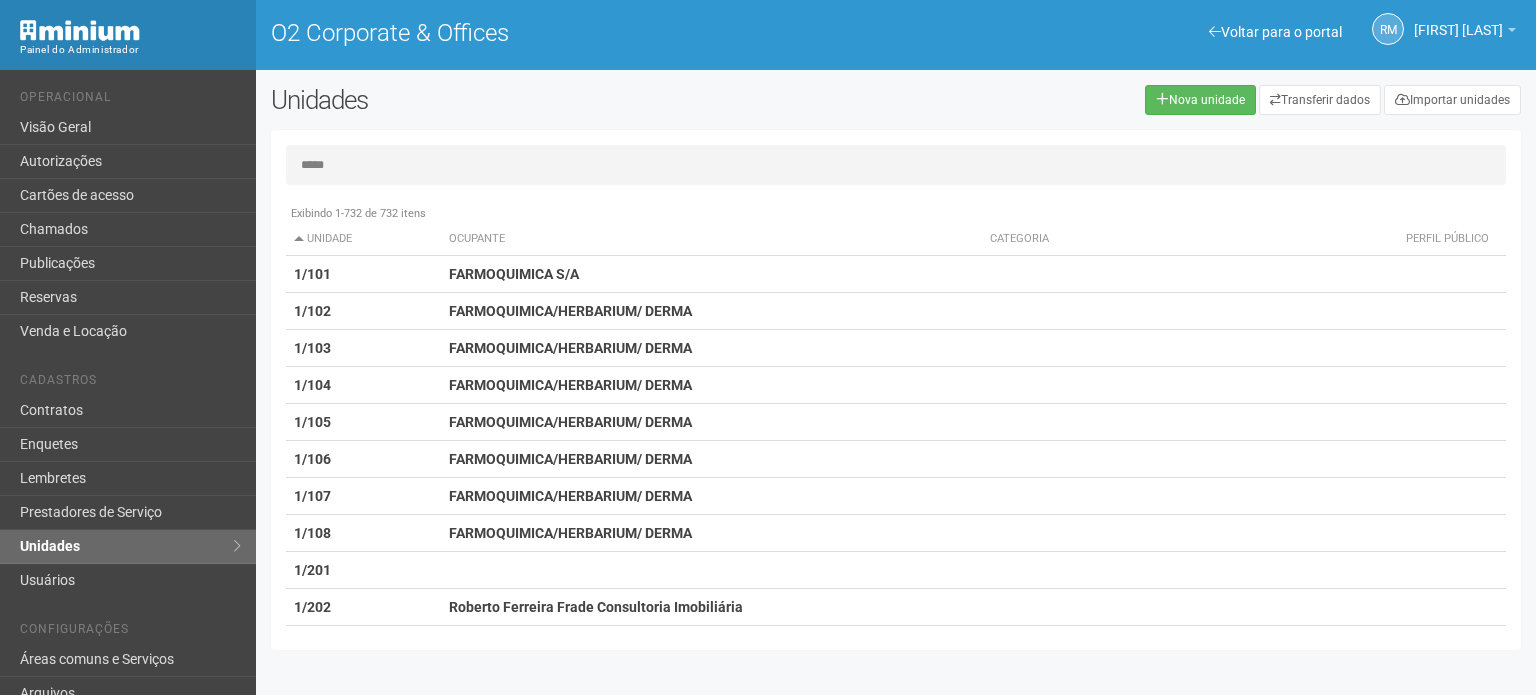 drag, startPoint x: 382, startPoint y: 179, endPoint x: 384, endPoint y: 169, distance: 10.198039 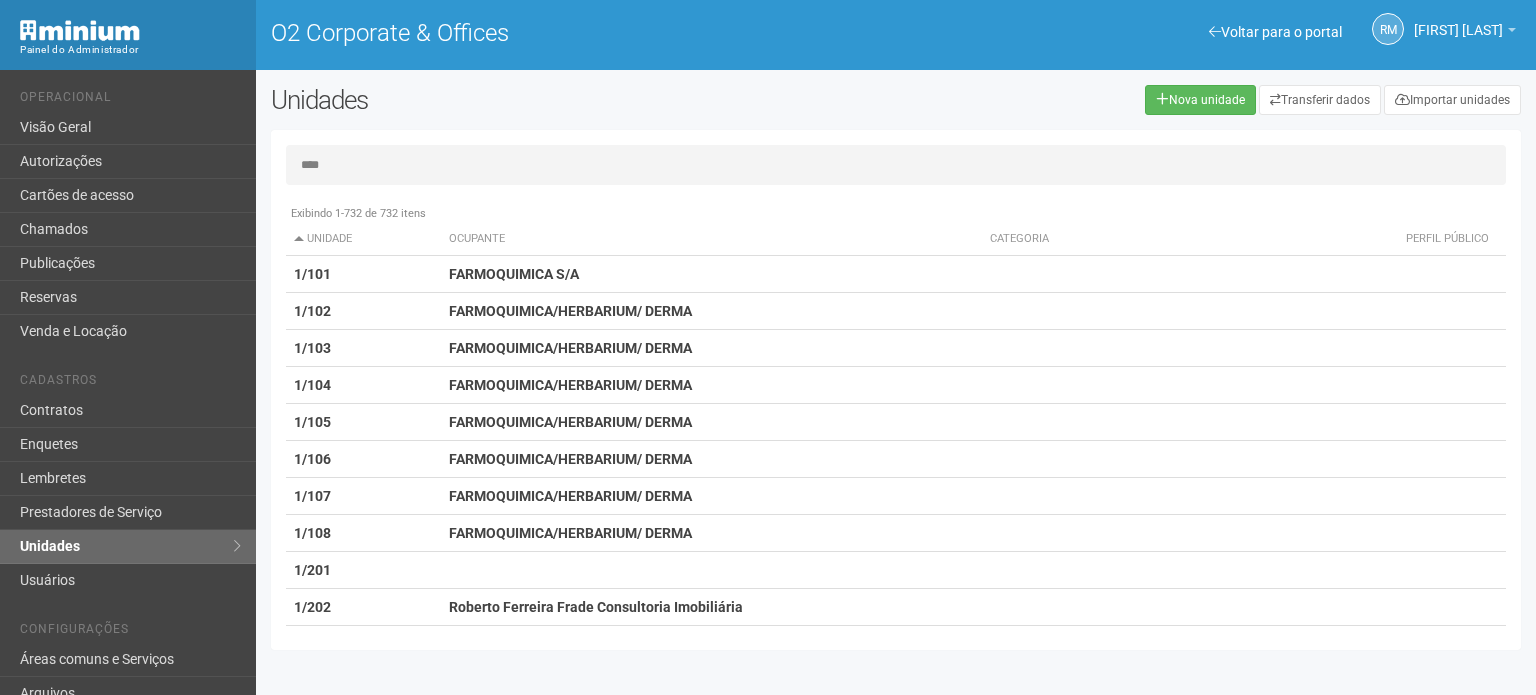 click on "****" at bounding box center [896, 165] 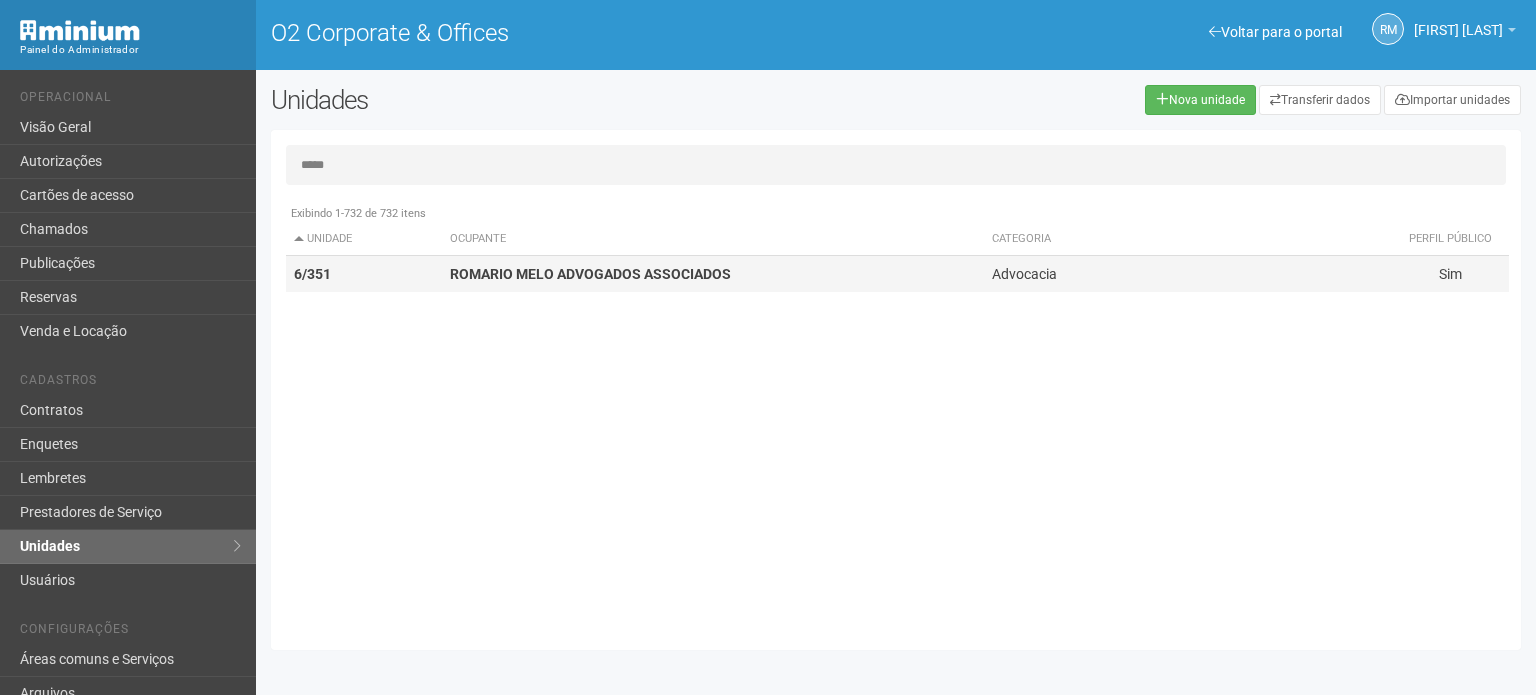 type on "*****" 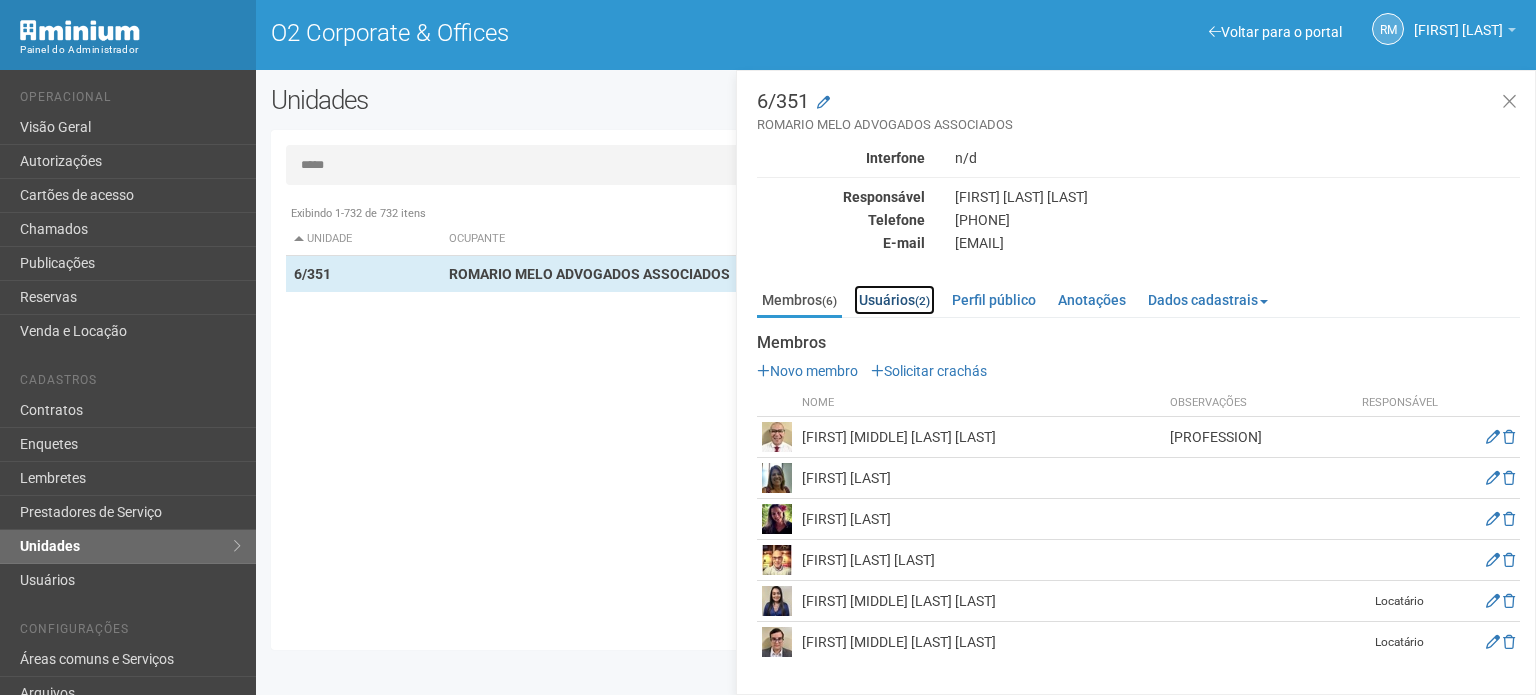 click on "Usuários  (2)" at bounding box center (894, 300) 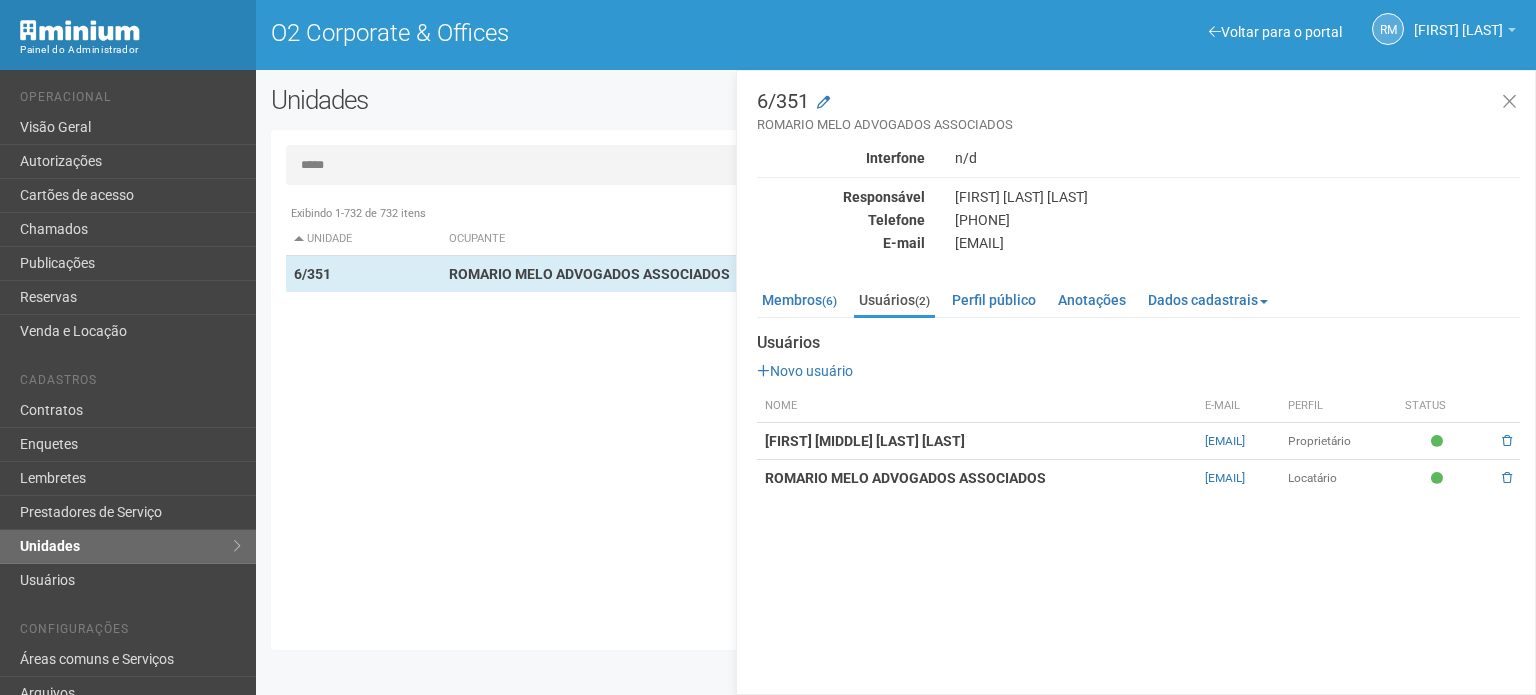 click on "ROMARIO MELO ADVOGADOS ASSOCIADOS" at bounding box center [905, 478] 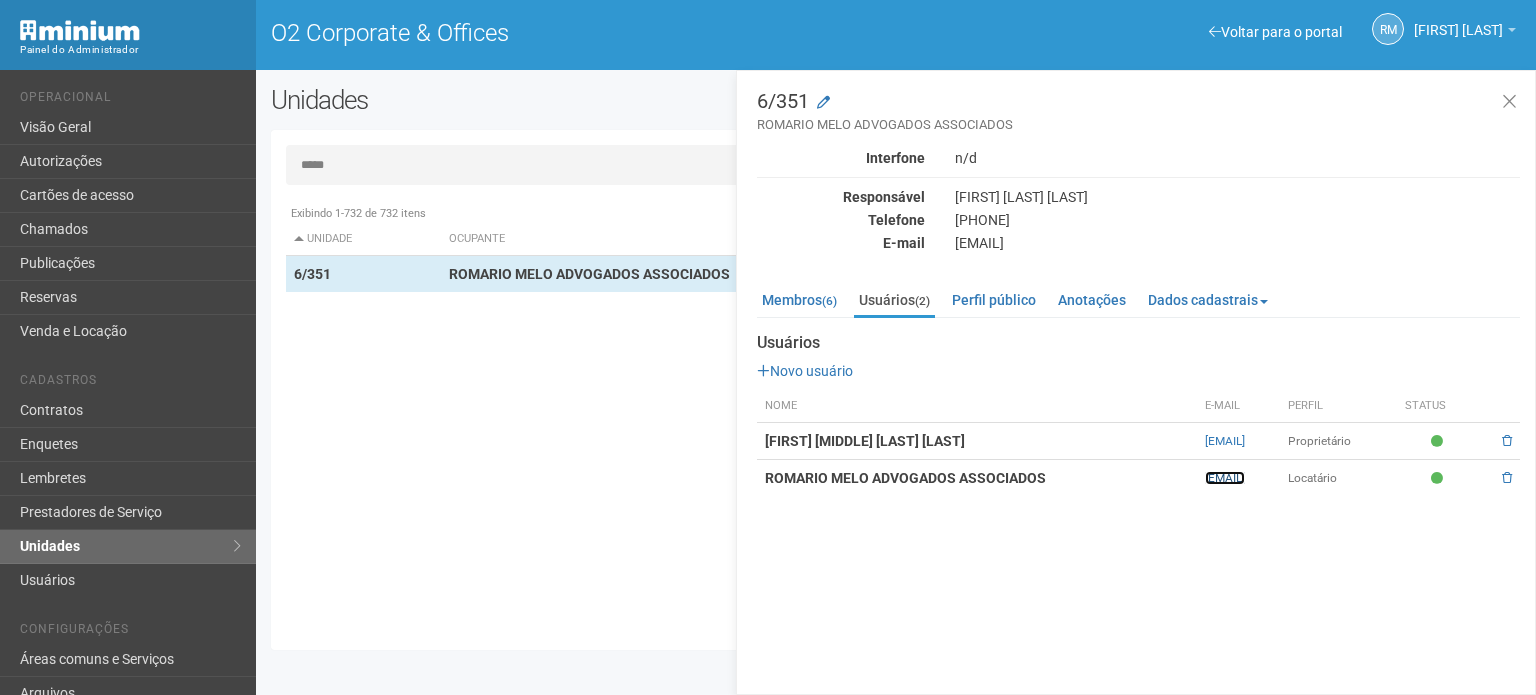 click on "michelacr1@yahoo.com.br" at bounding box center [1225, 478] 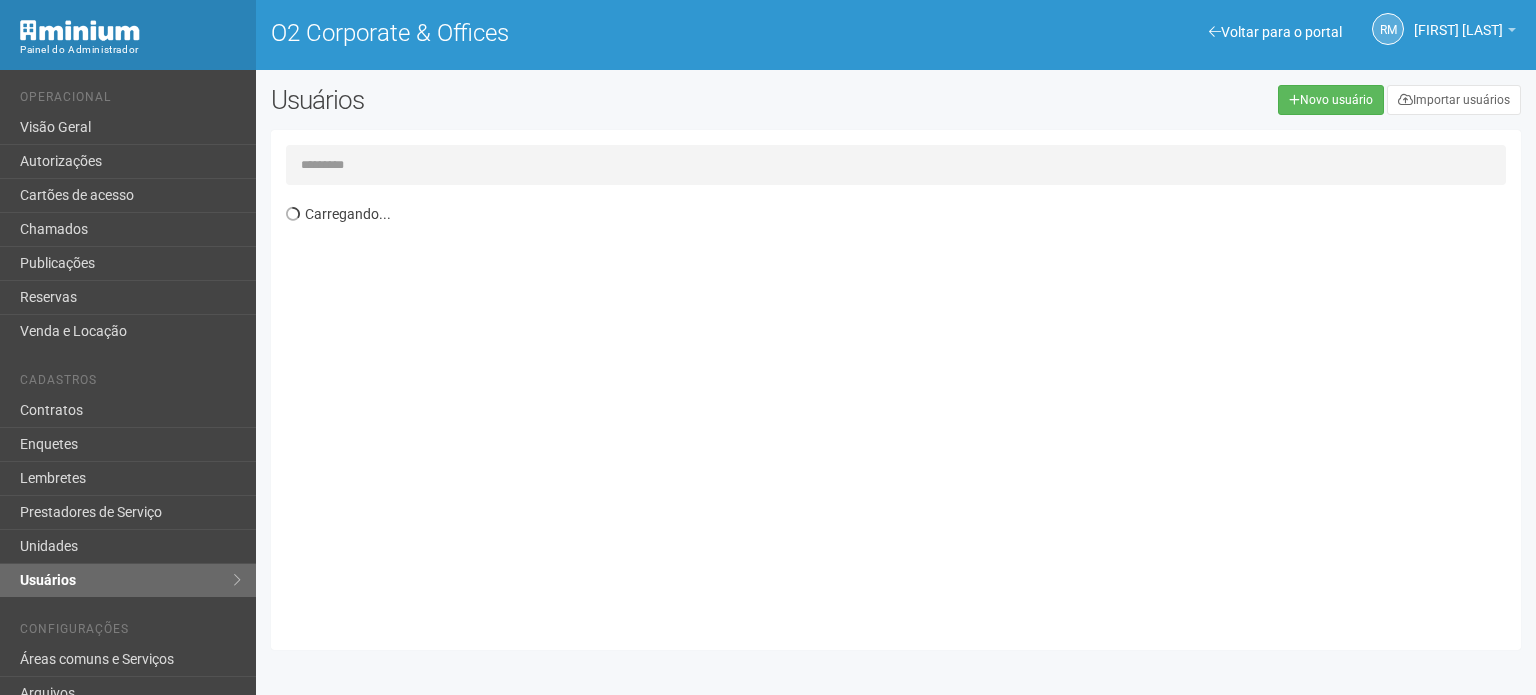 scroll, scrollTop: 0, scrollLeft: 0, axis: both 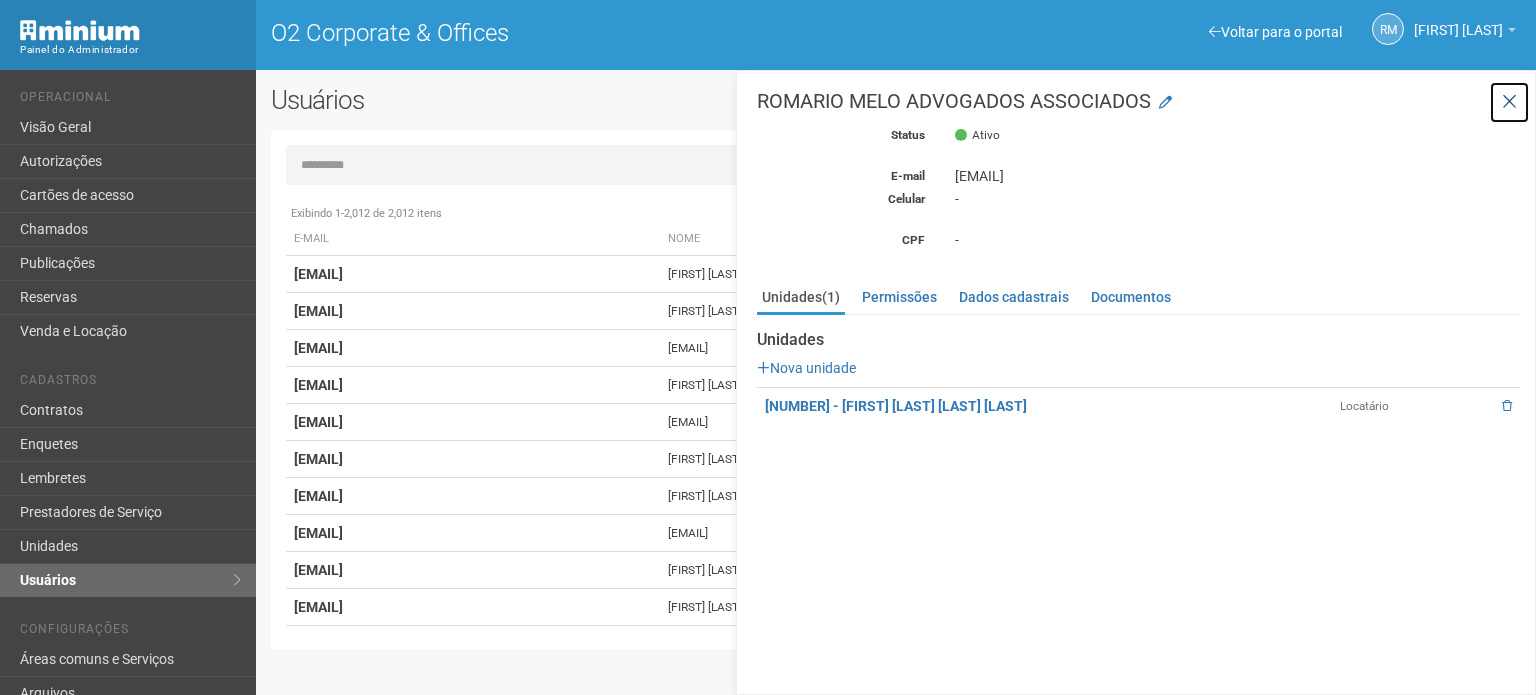 click at bounding box center (1509, 102) 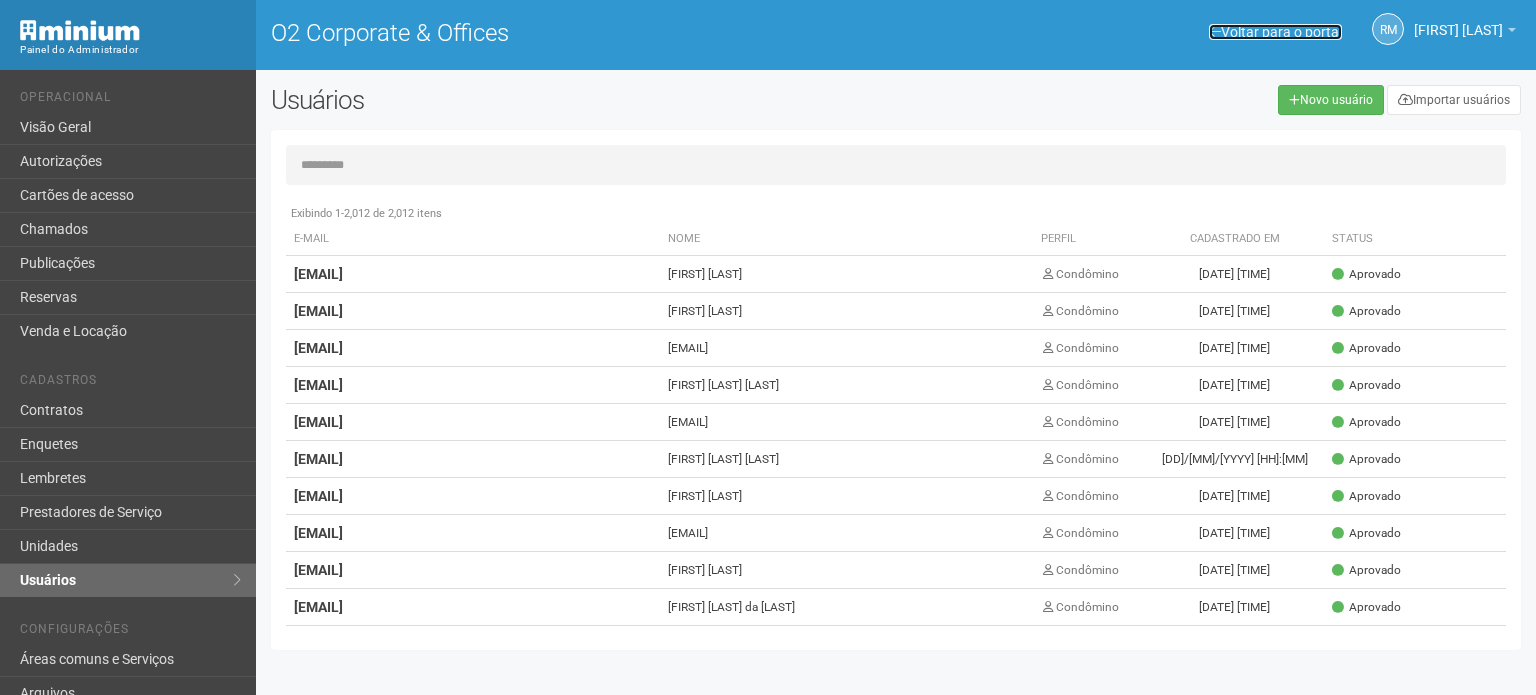 click on "Voltar para o portal" at bounding box center (1275, 32) 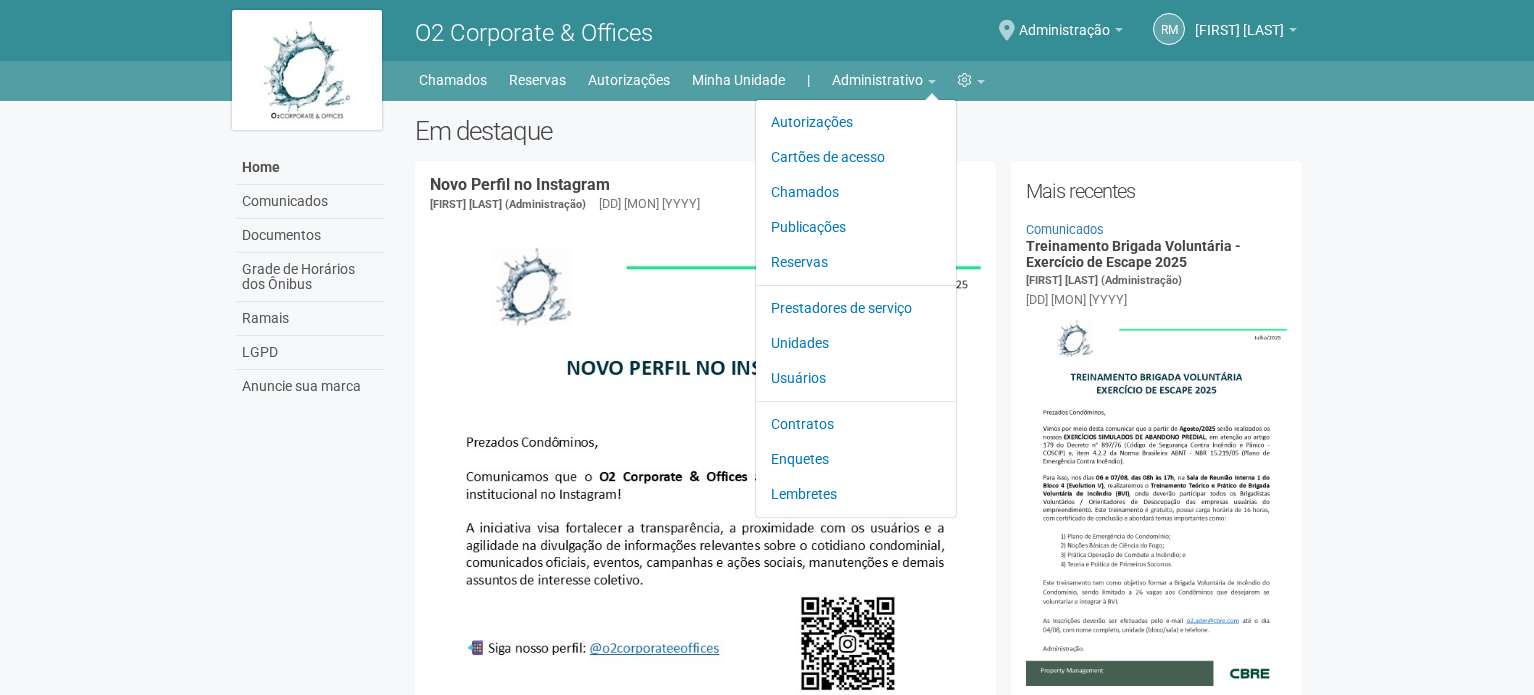 scroll, scrollTop: 0, scrollLeft: 0, axis: both 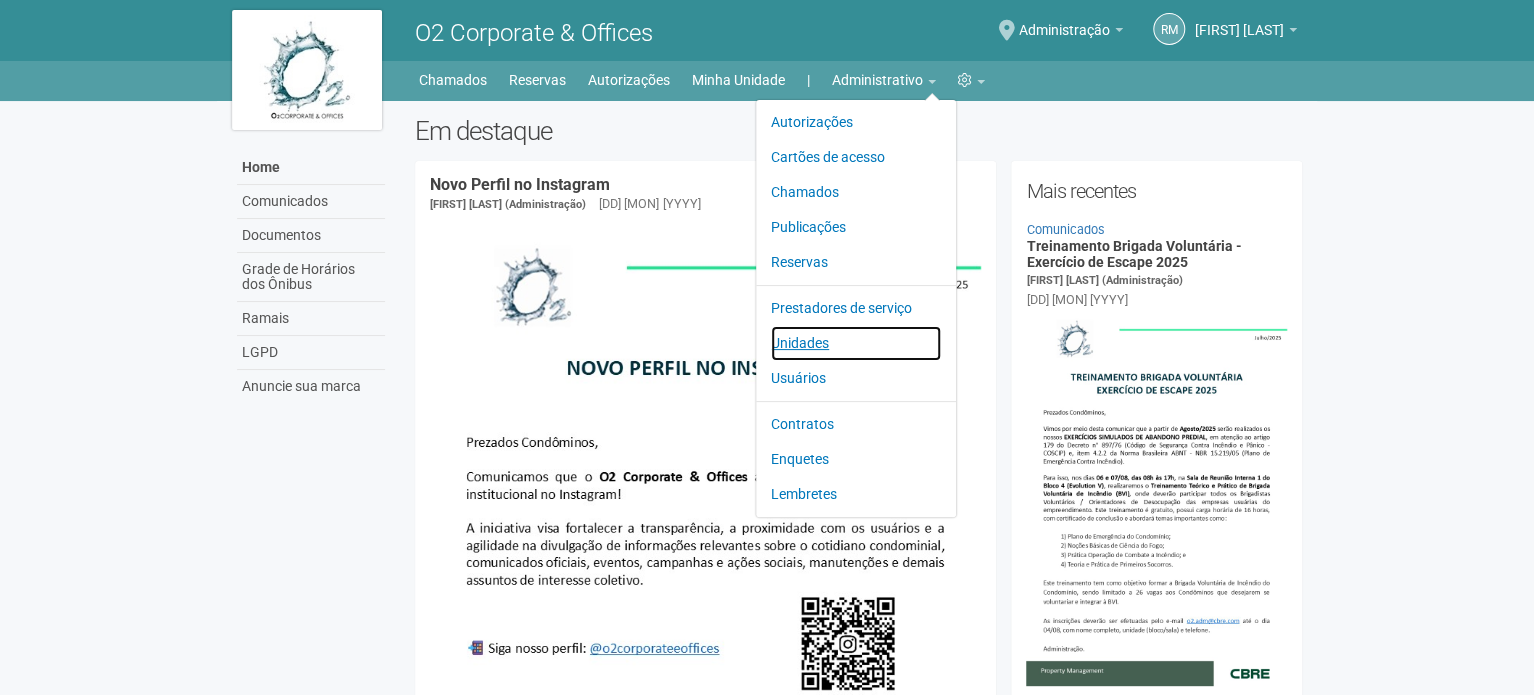 click on "Unidades" at bounding box center [856, 343] 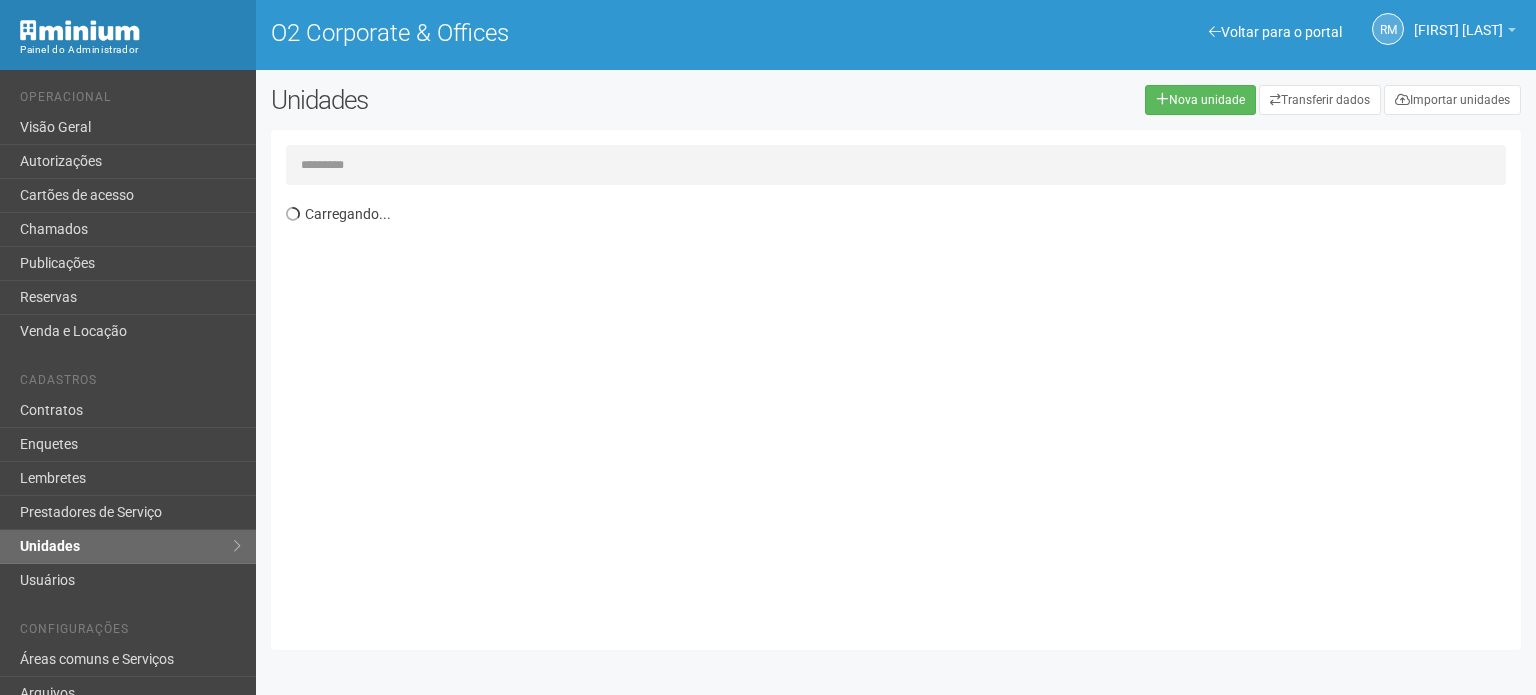 scroll, scrollTop: 0, scrollLeft: 0, axis: both 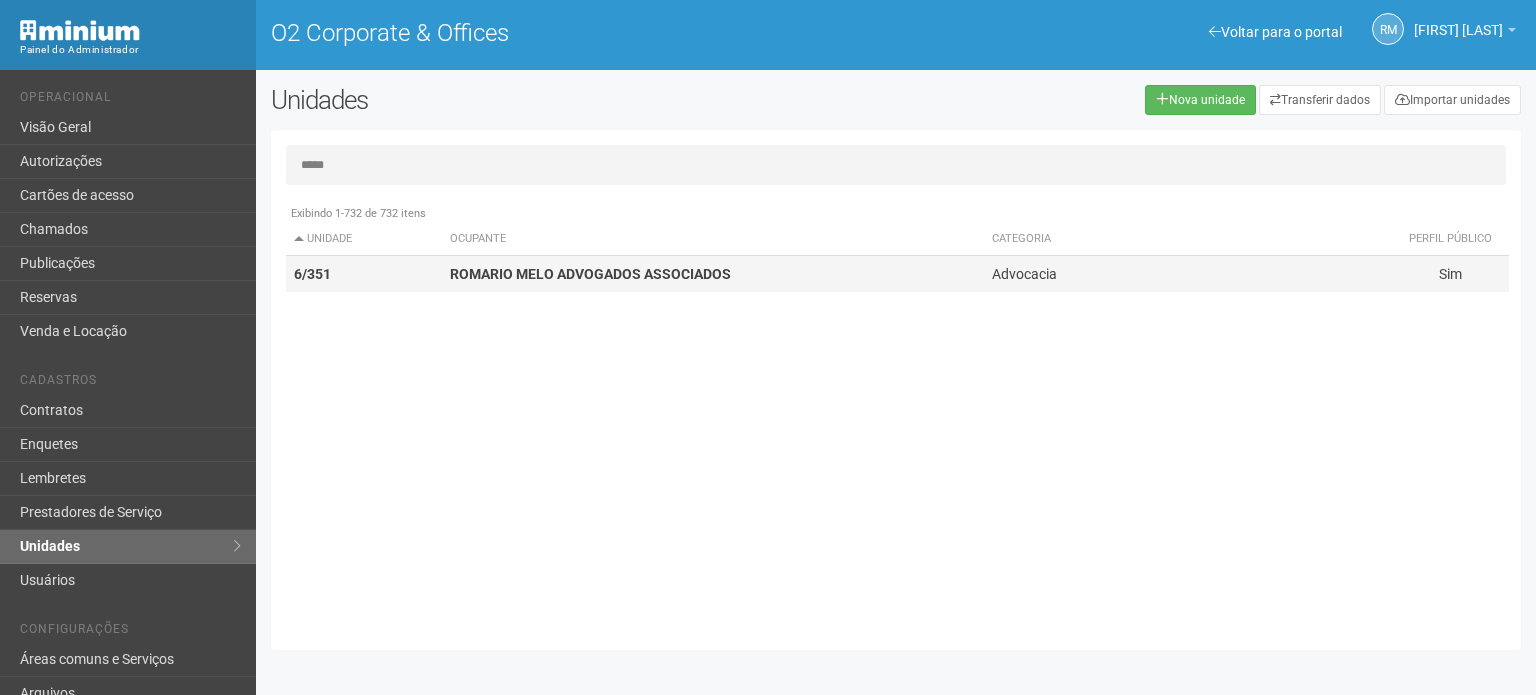 type on "*****" 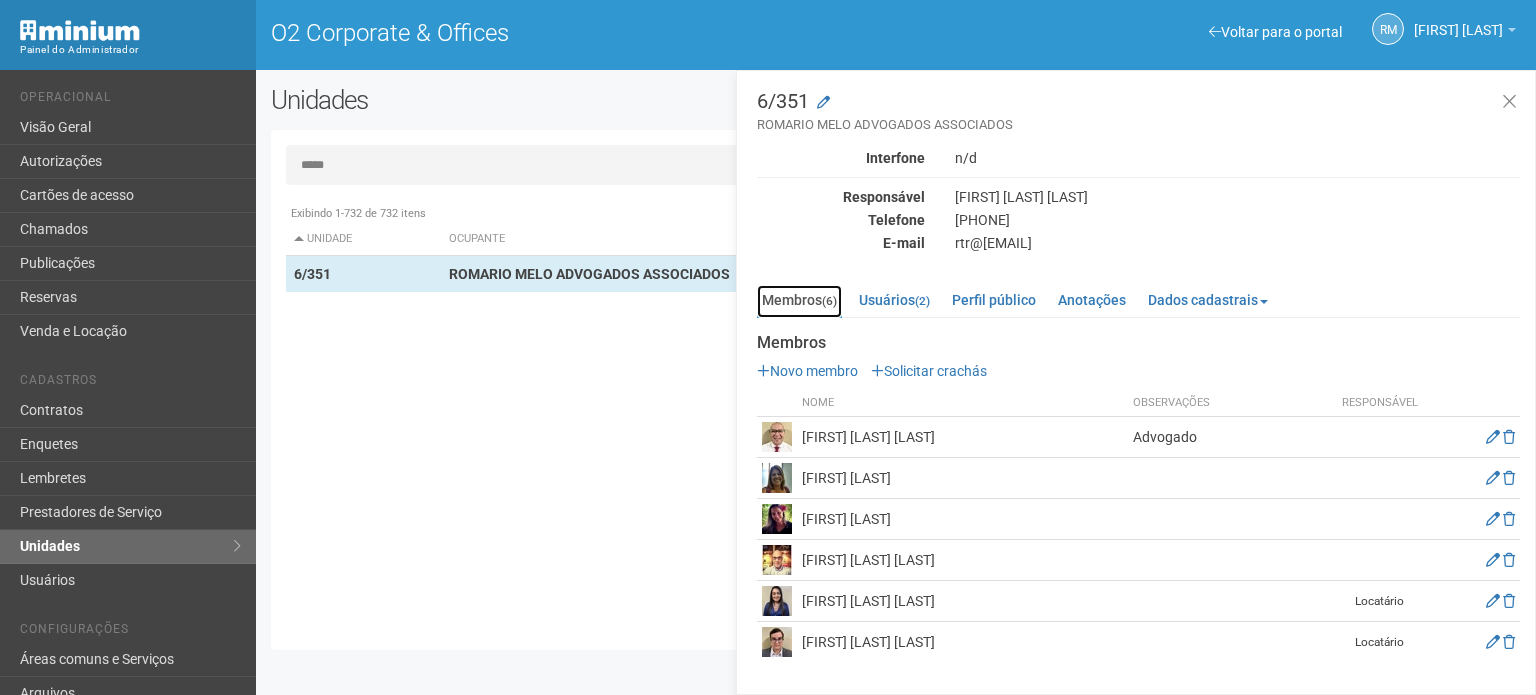 click on "(6)" at bounding box center (829, 301) 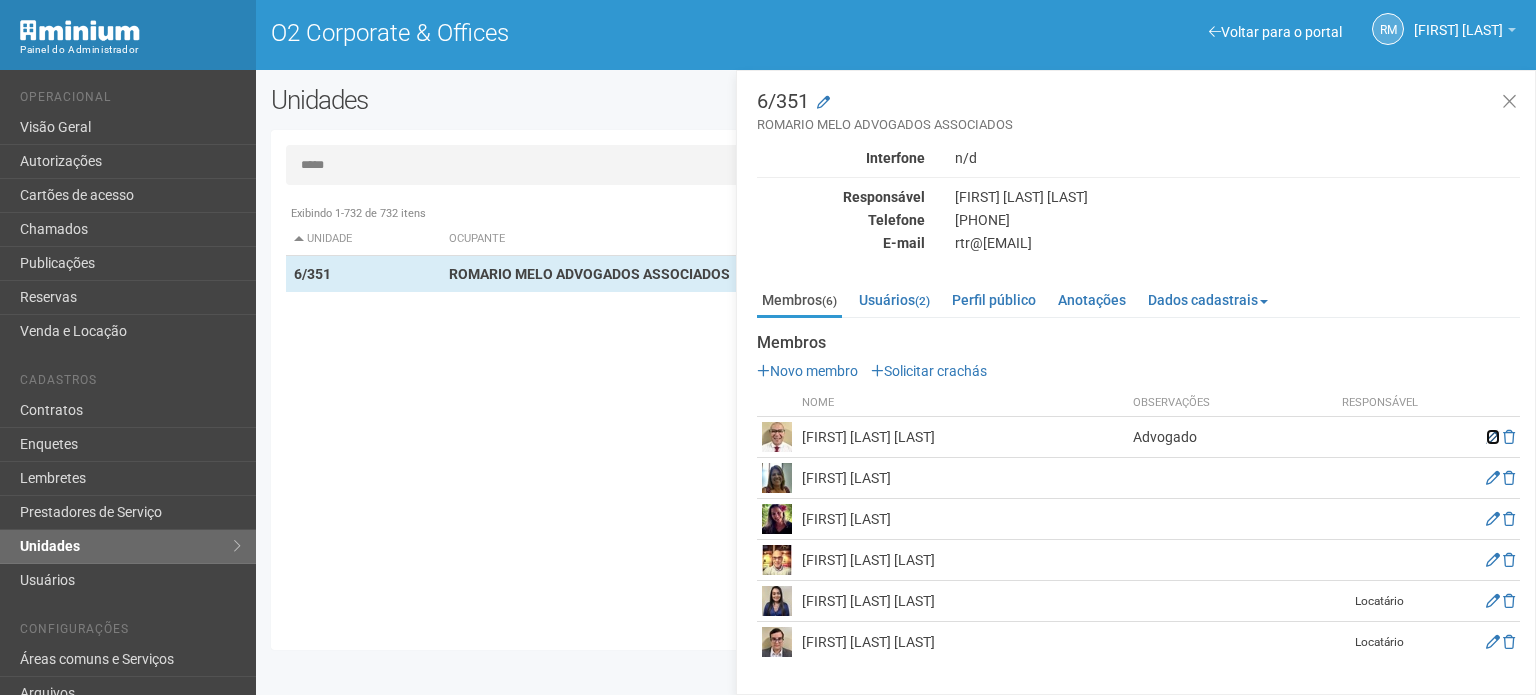 click at bounding box center (1493, 437) 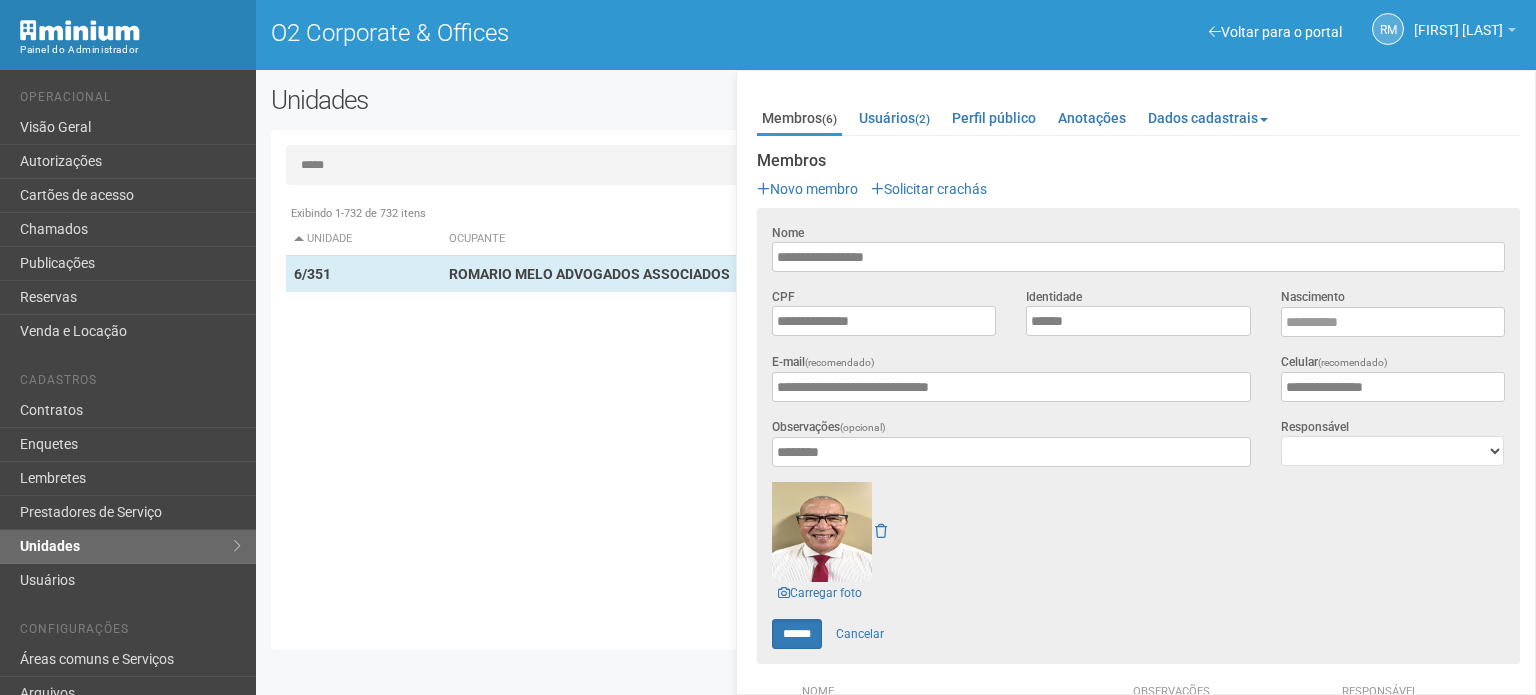 scroll, scrollTop: 200, scrollLeft: 0, axis: vertical 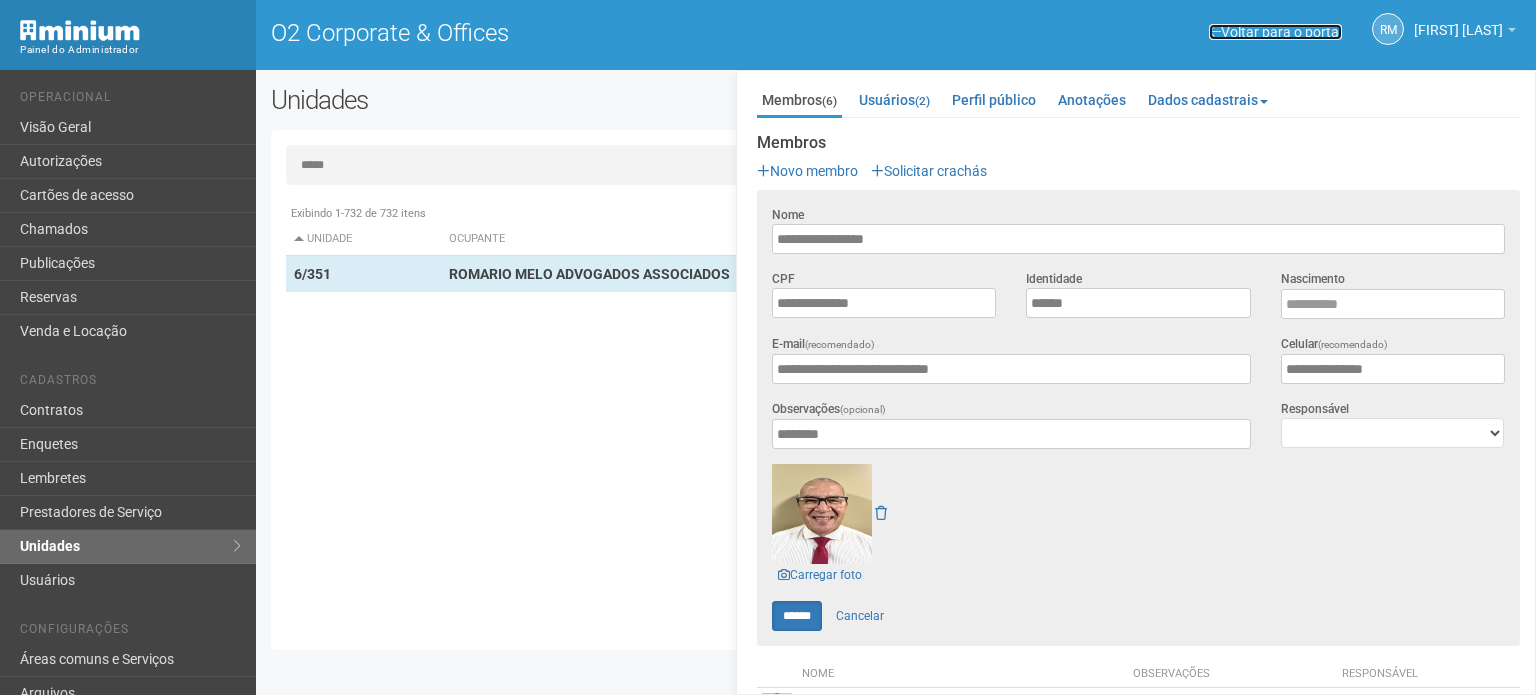 click on "Voltar para o portal" at bounding box center (1275, 32) 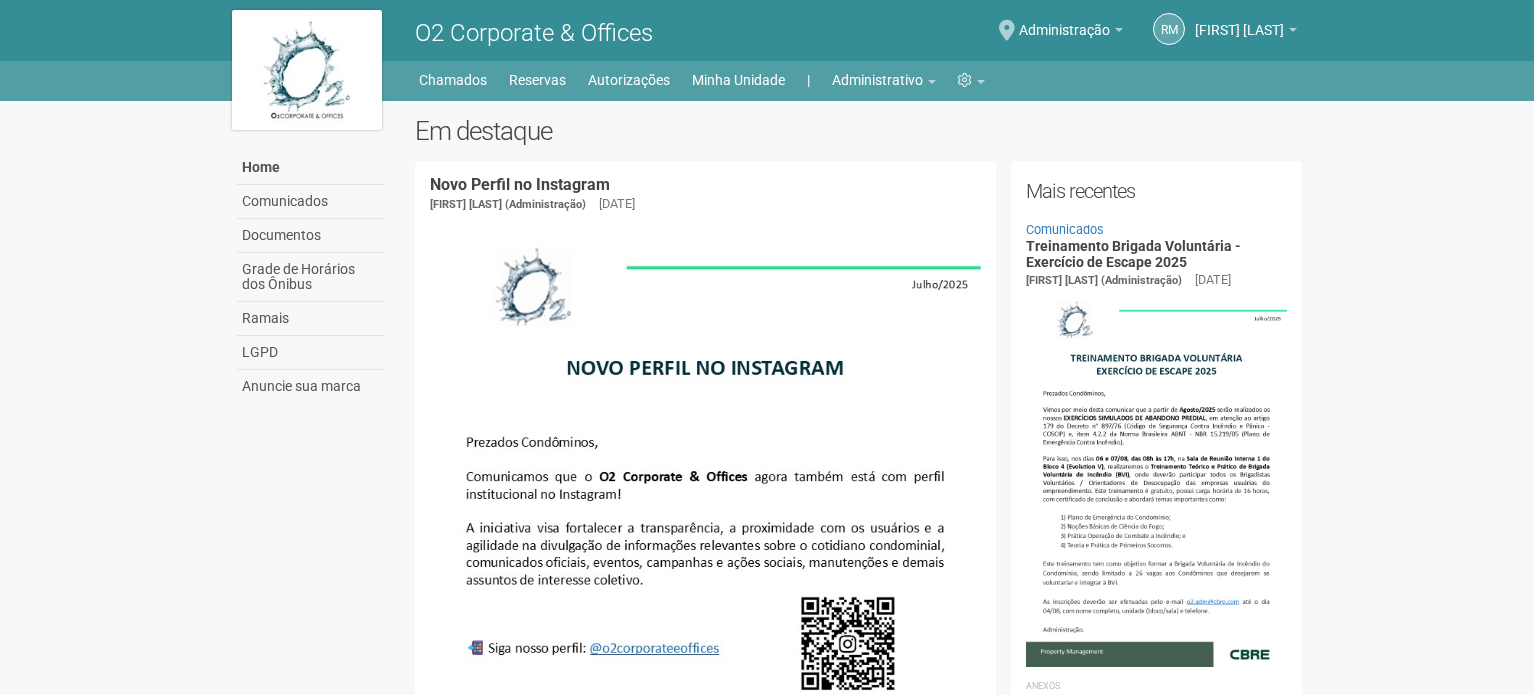 scroll, scrollTop: 0, scrollLeft: 0, axis: both 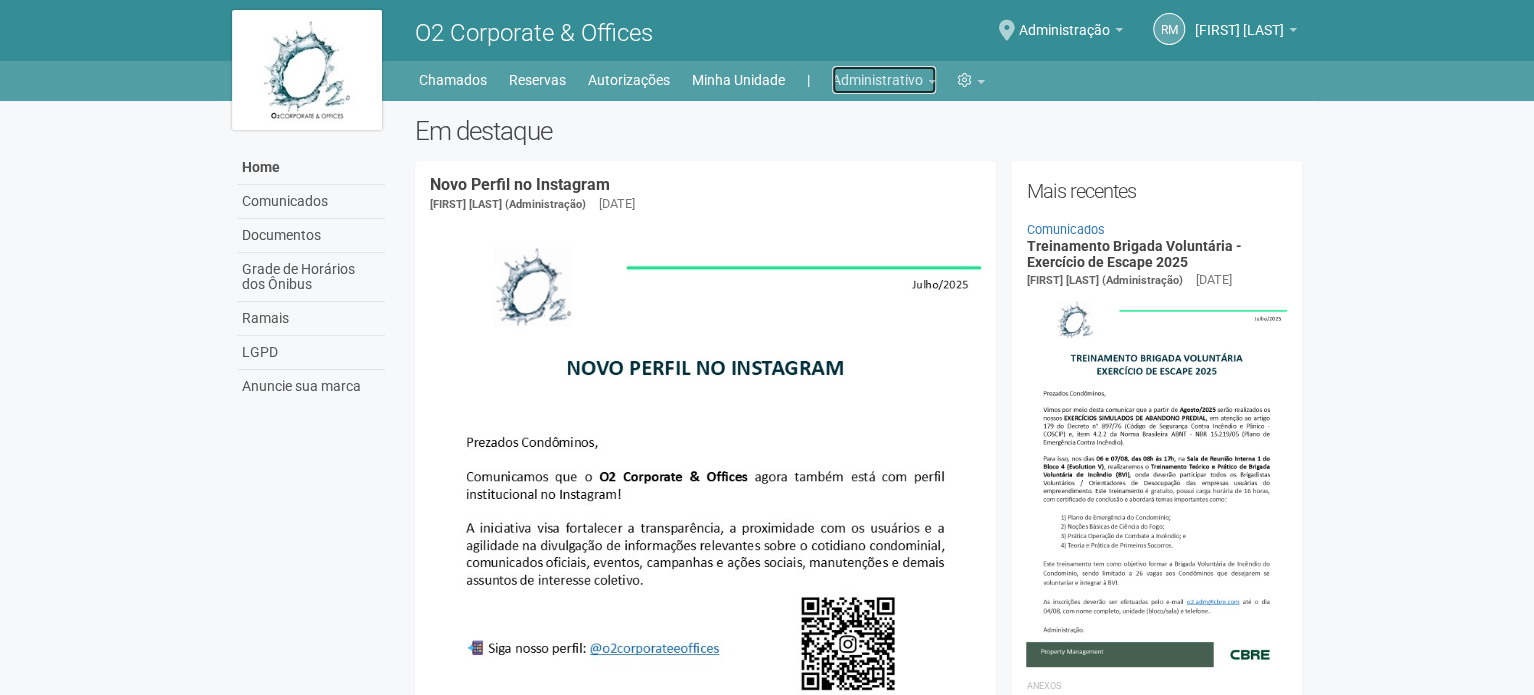 click on "Administrativo" at bounding box center [884, 80] 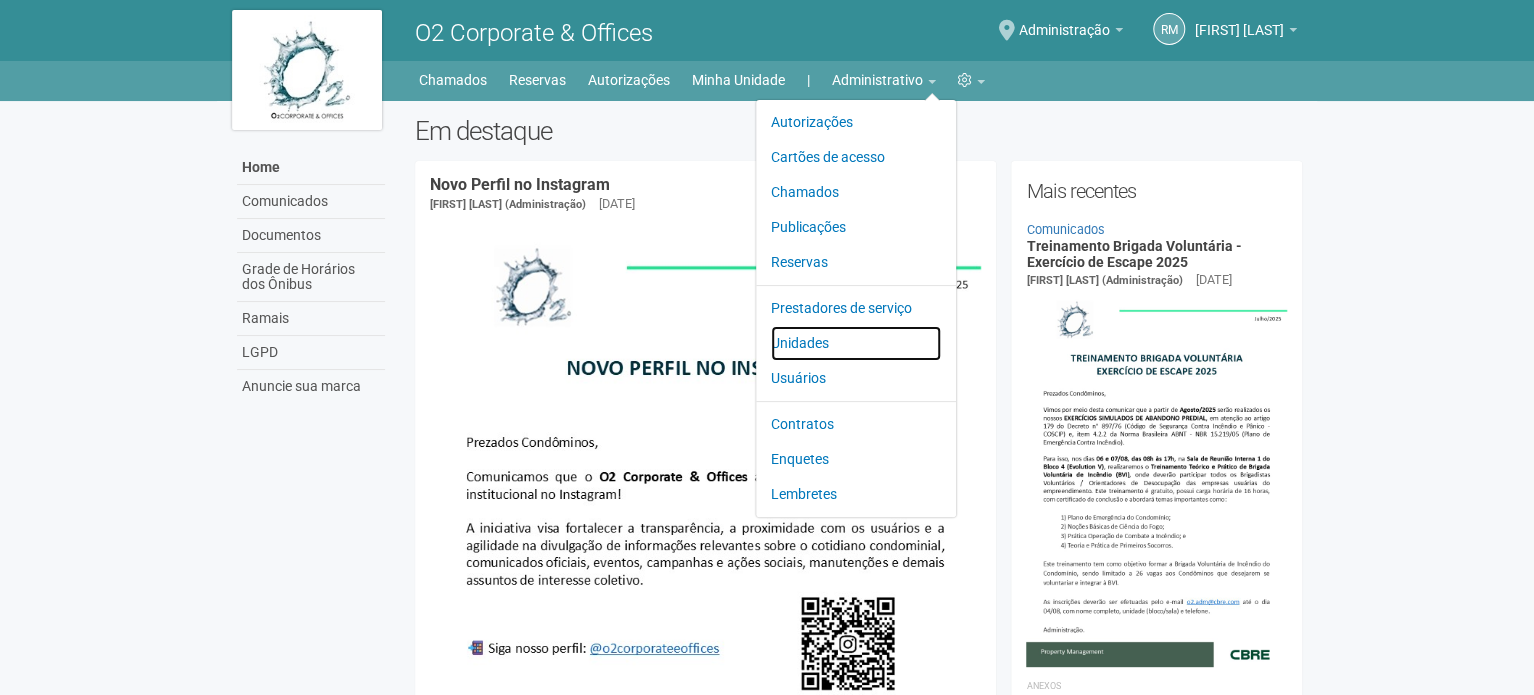 click on "Unidades" at bounding box center (856, 343) 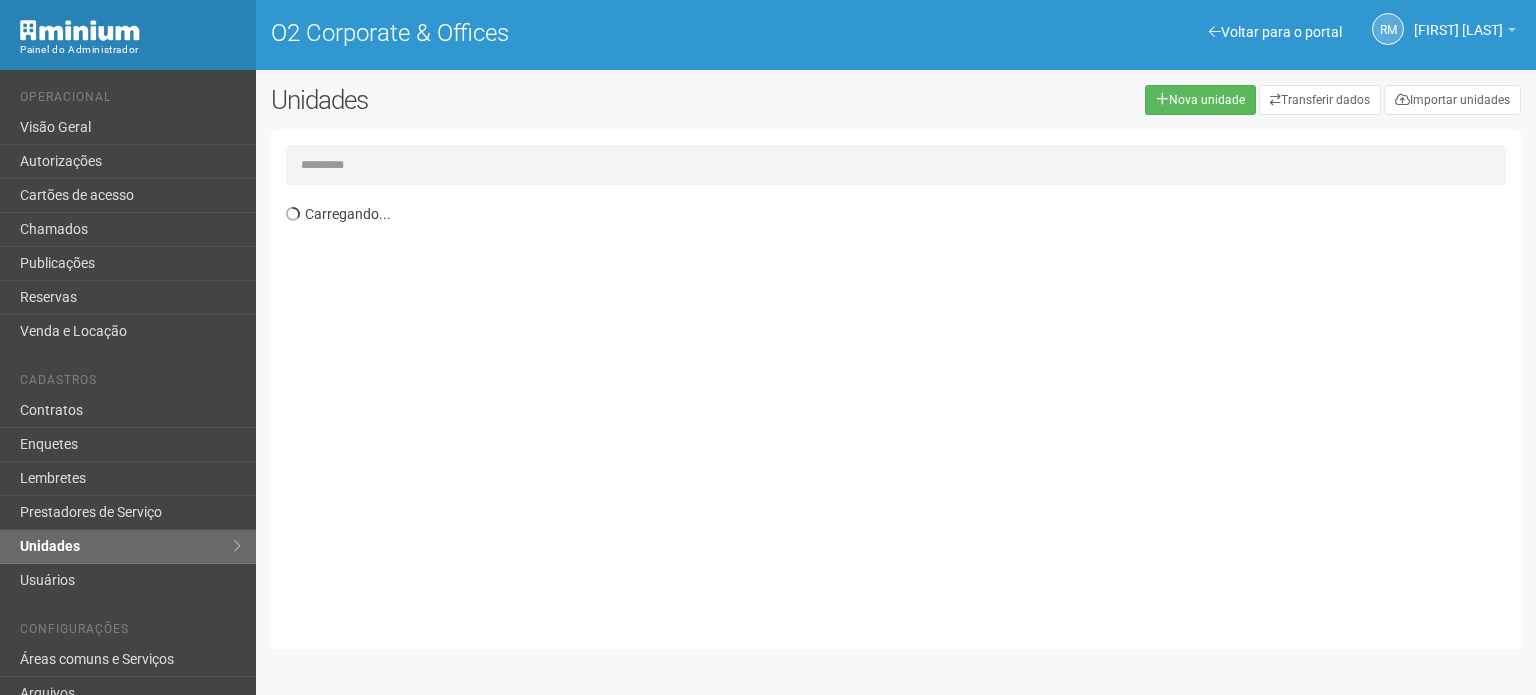 scroll, scrollTop: 0, scrollLeft: 0, axis: both 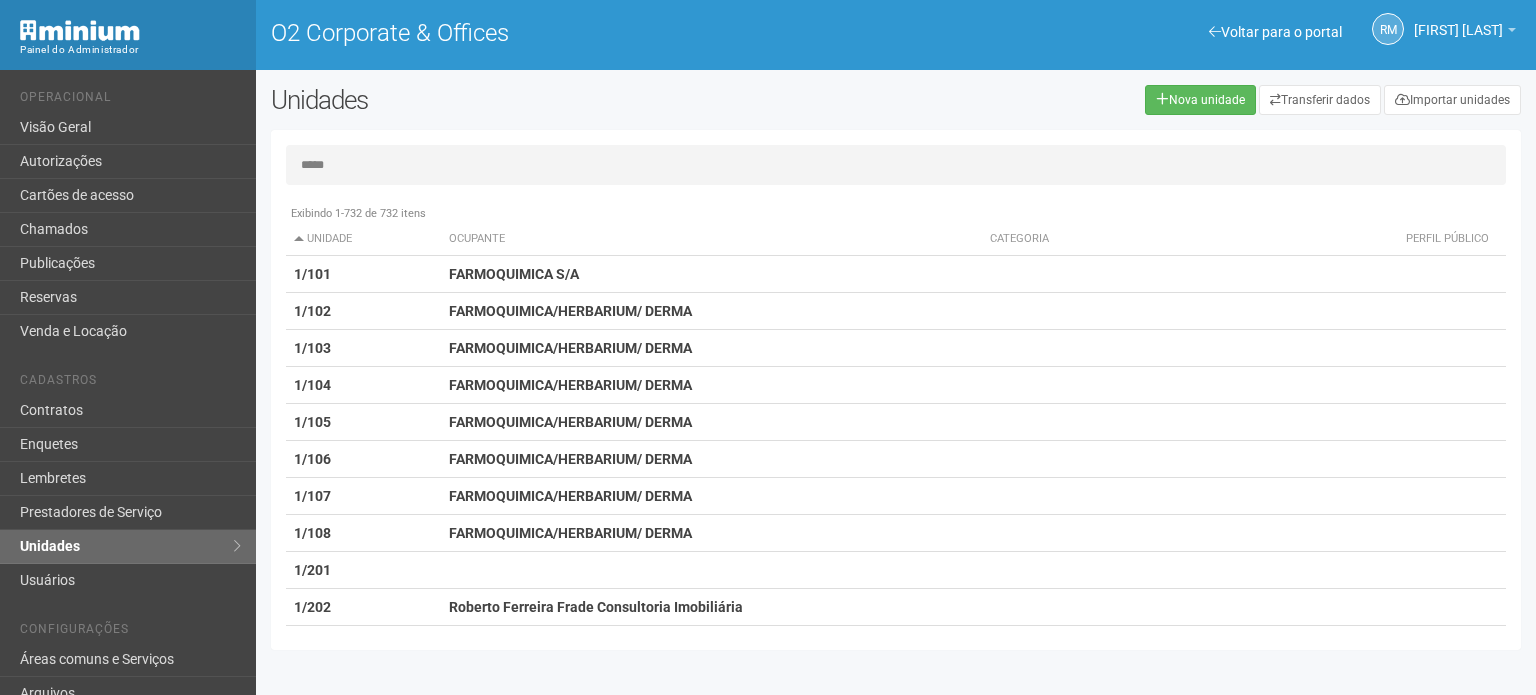 type on "*****" 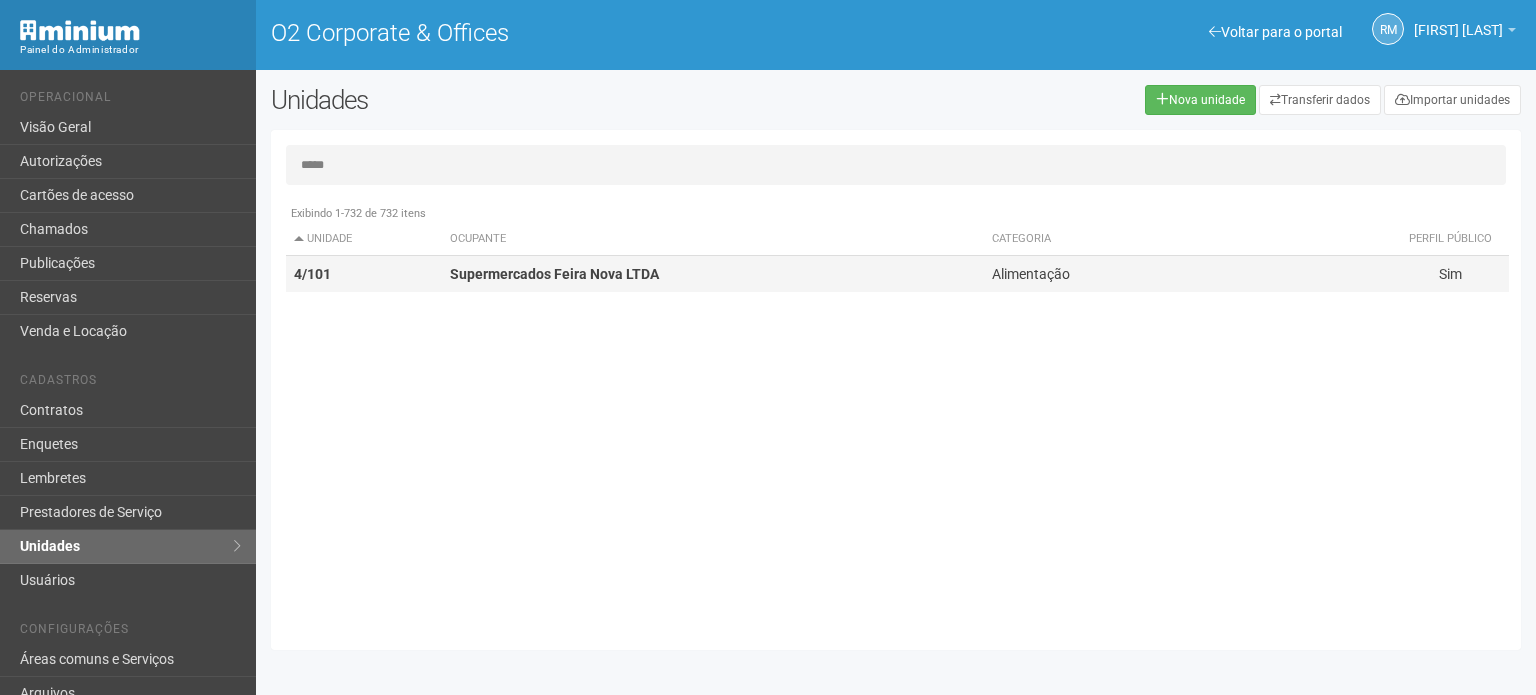 click on "Supermercados Feira Nova LTDA" at bounding box center [554, 274] 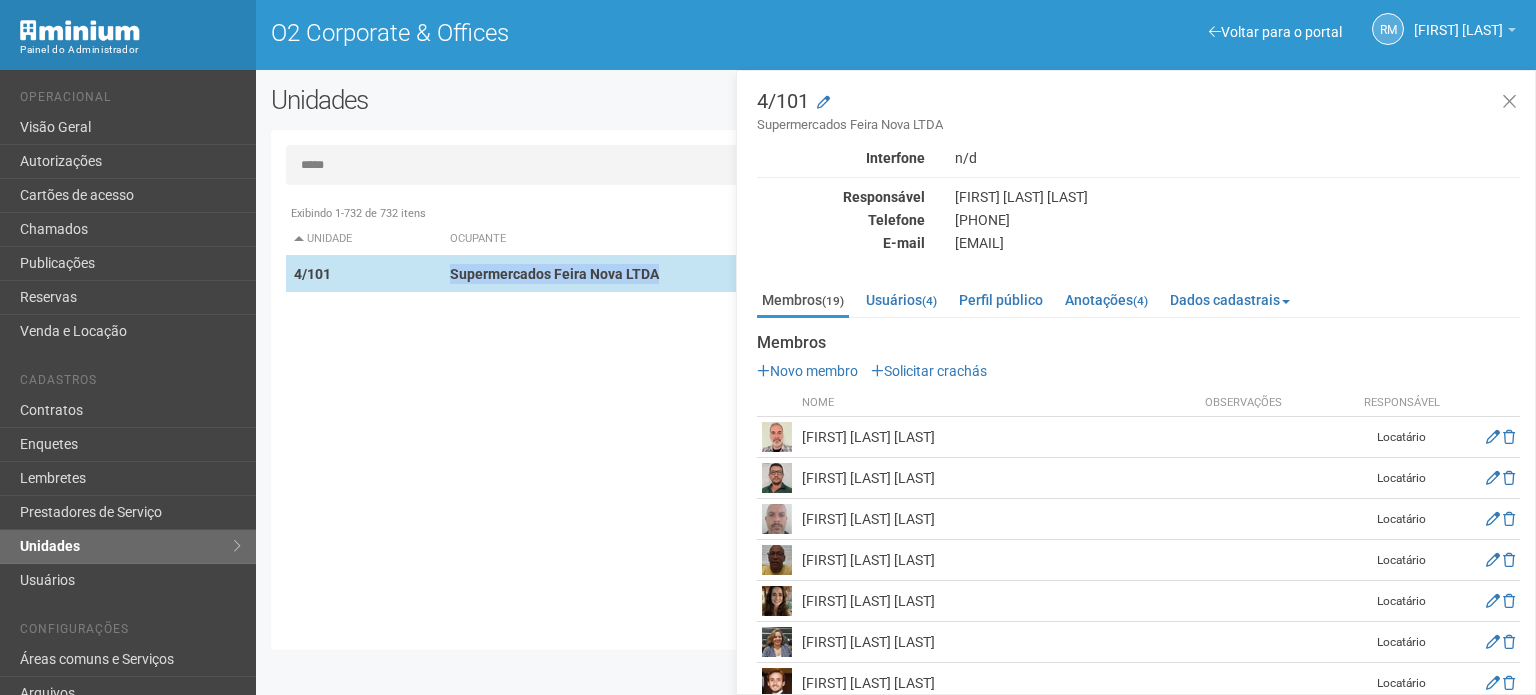 drag, startPoint x: 444, startPoint y: 271, endPoint x: 652, endPoint y: 275, distance: 208.03845 